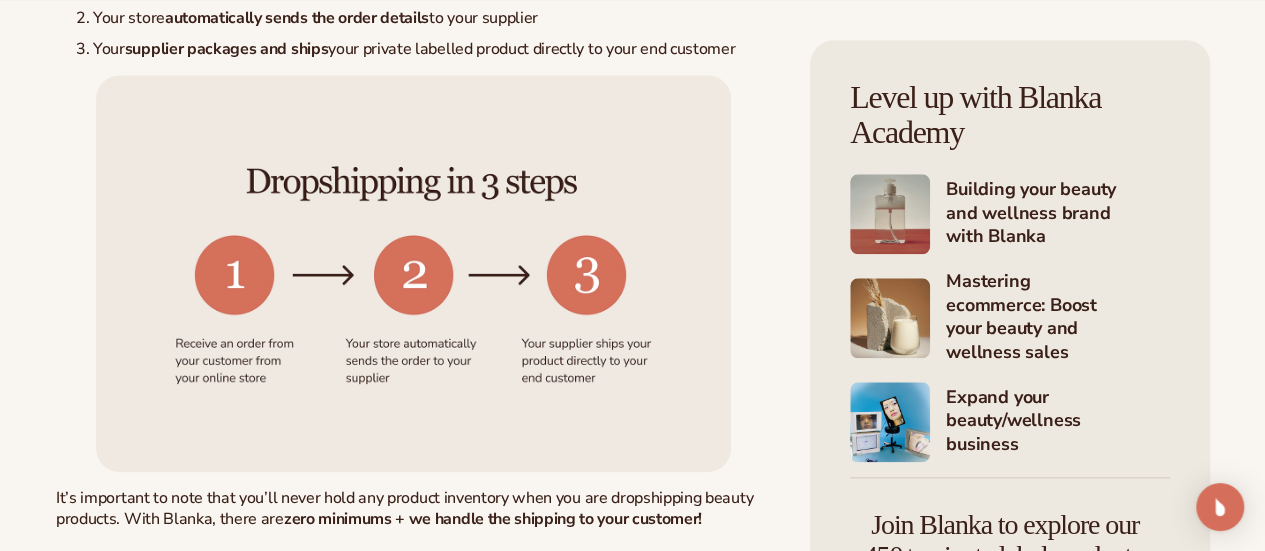 scroll, scrollTop: 916, scrollLeft: 0, axis: vertical 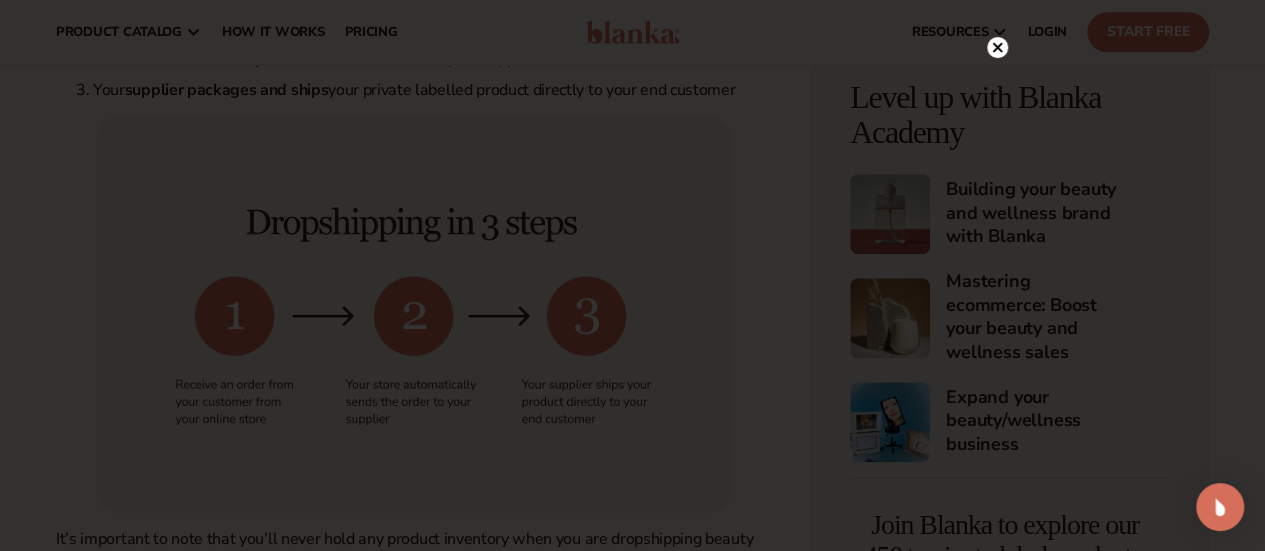 click 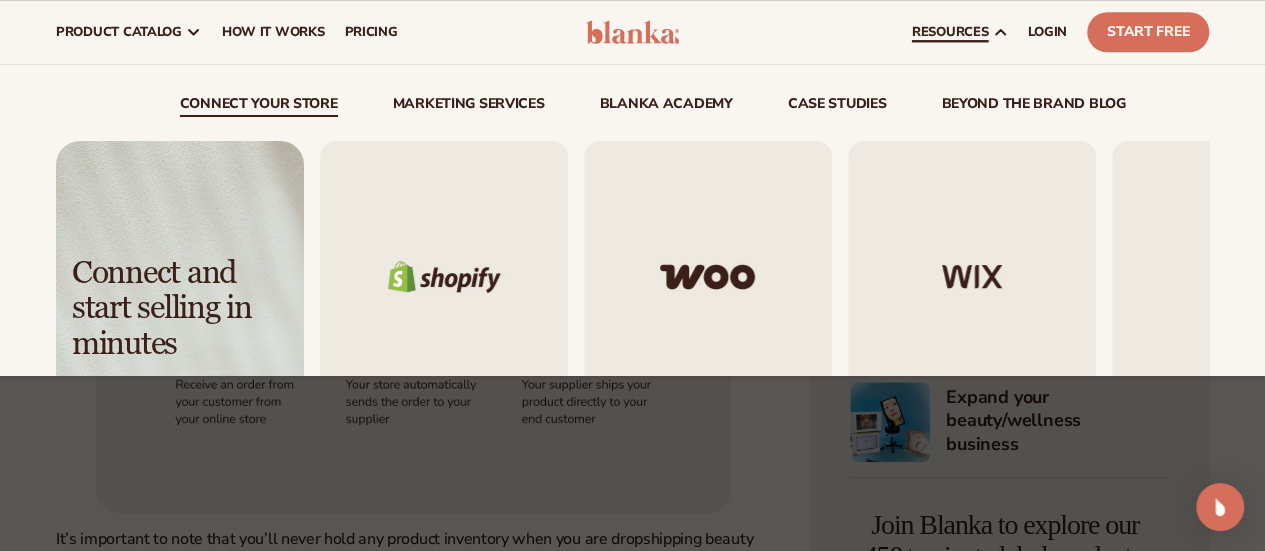 scroll, scrollTop: 129, scrollLeft: 0, axis: vertical 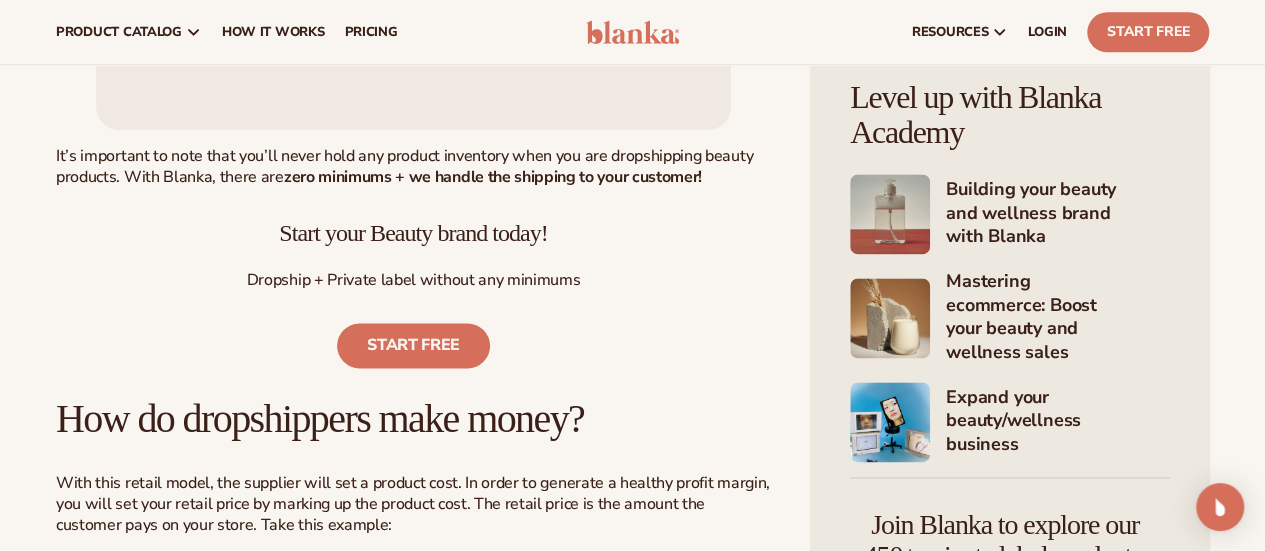 click on "Building your beauty and wellness brand with Blanka" at bounding box center (1058, 214) 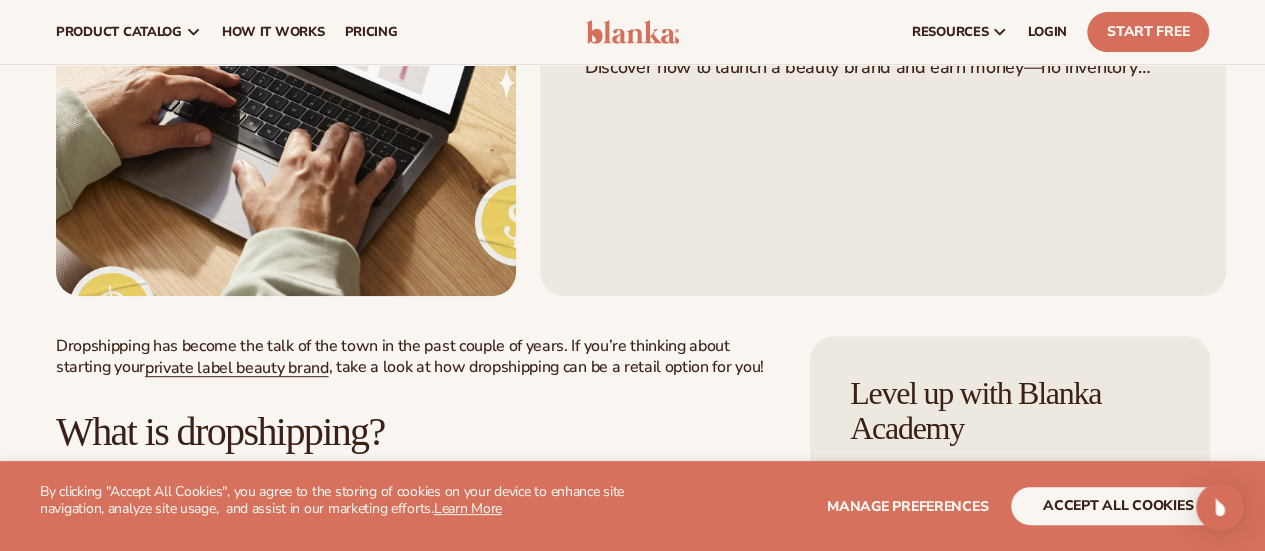 scroll, scrollTop: 0, scrollLeft: 0, axis: both 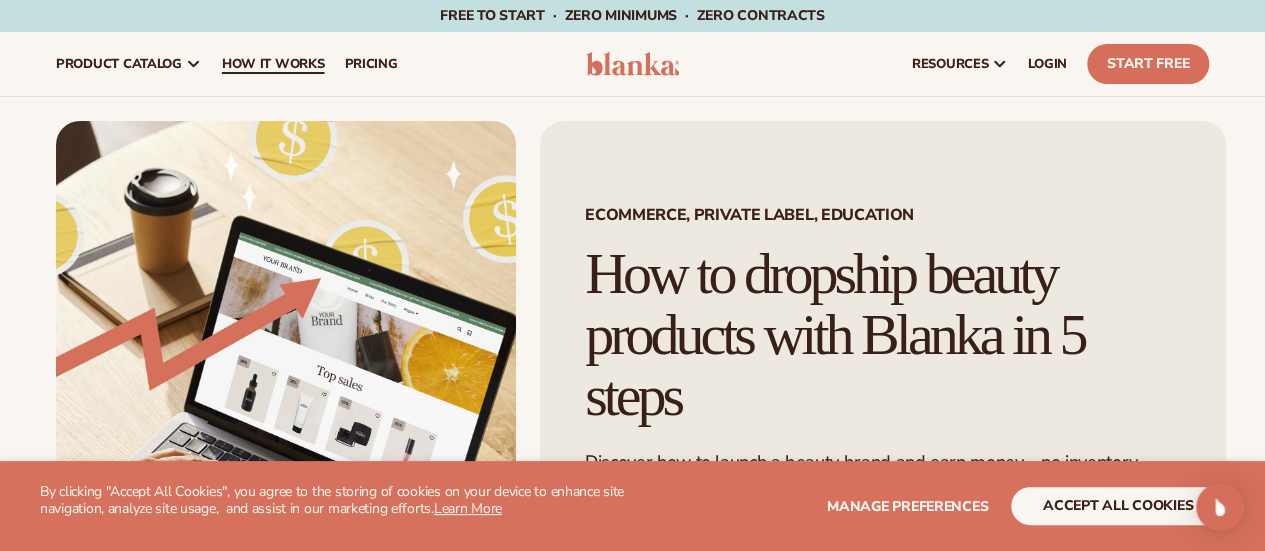click on "How It Works" at bounding box center [273, 64] 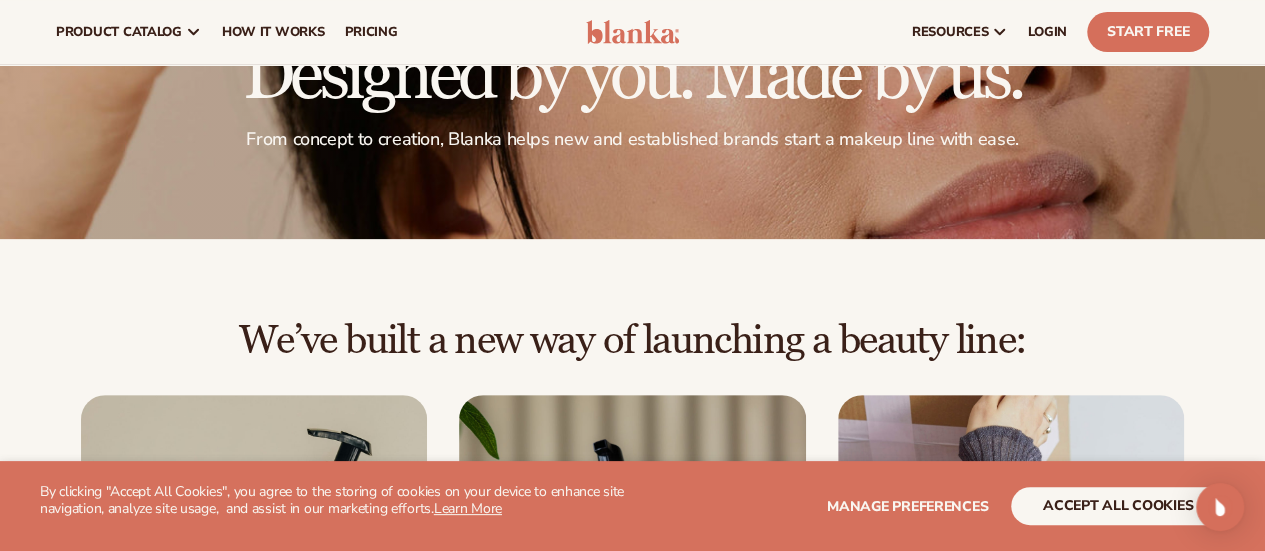 scroll, scrollTop: 92, scrollLeft: 0, axis: vertical 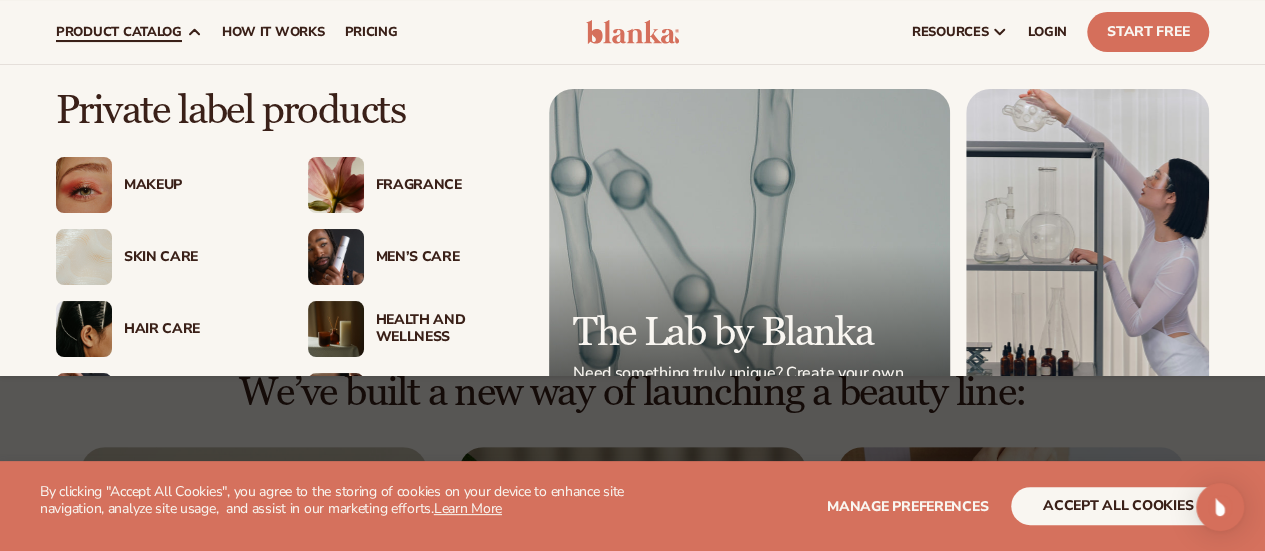 click on "product catalog" at bounding box center (129, 32) 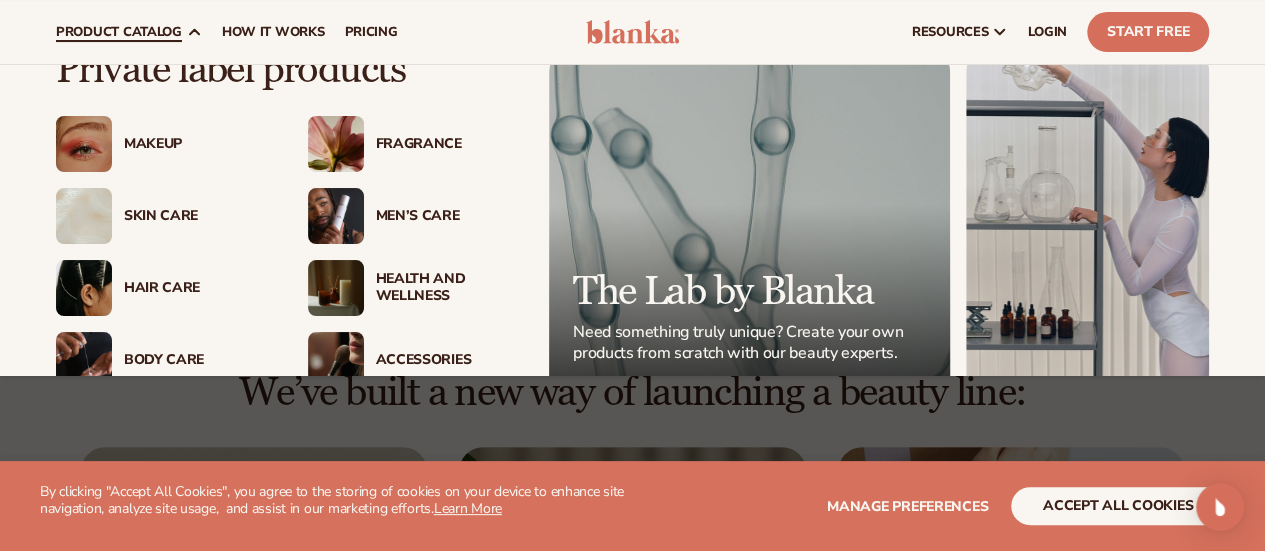 scroll, scrollTop: 149, scrollLeft: 0, axis: vertical 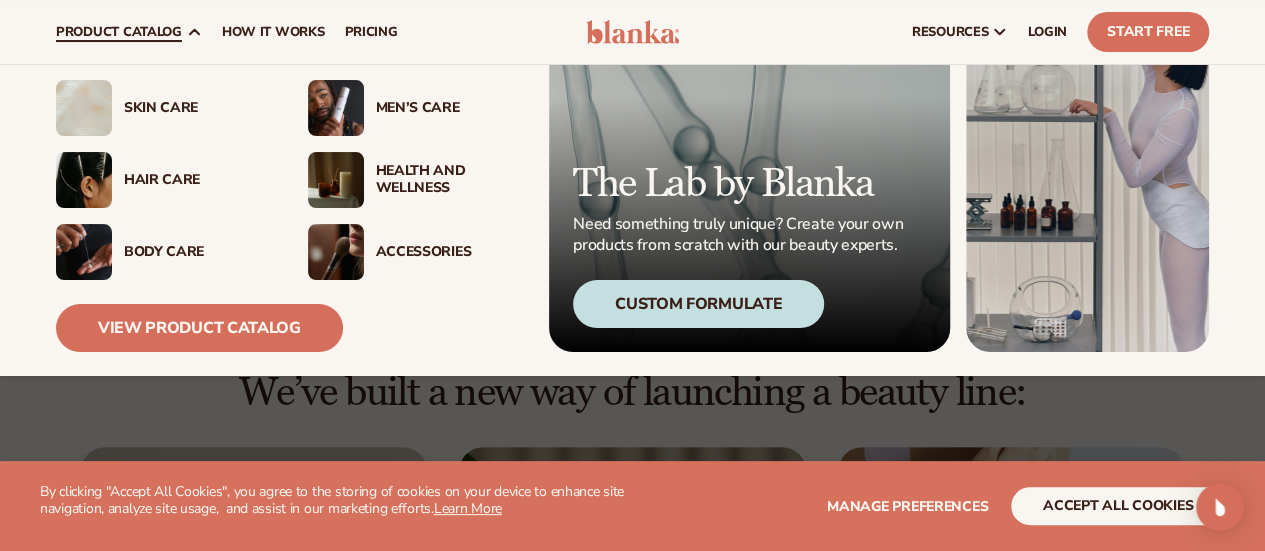 click at bounding box center [336, 252] 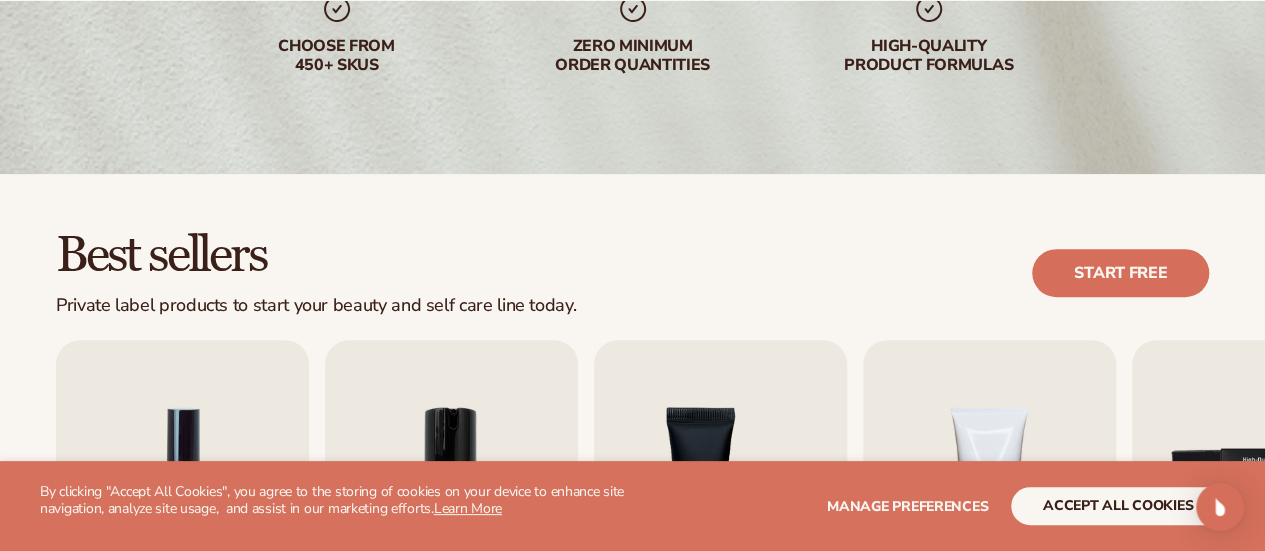 scroll, scrollTop: 364, scrollLeft: 0, axis: vertical 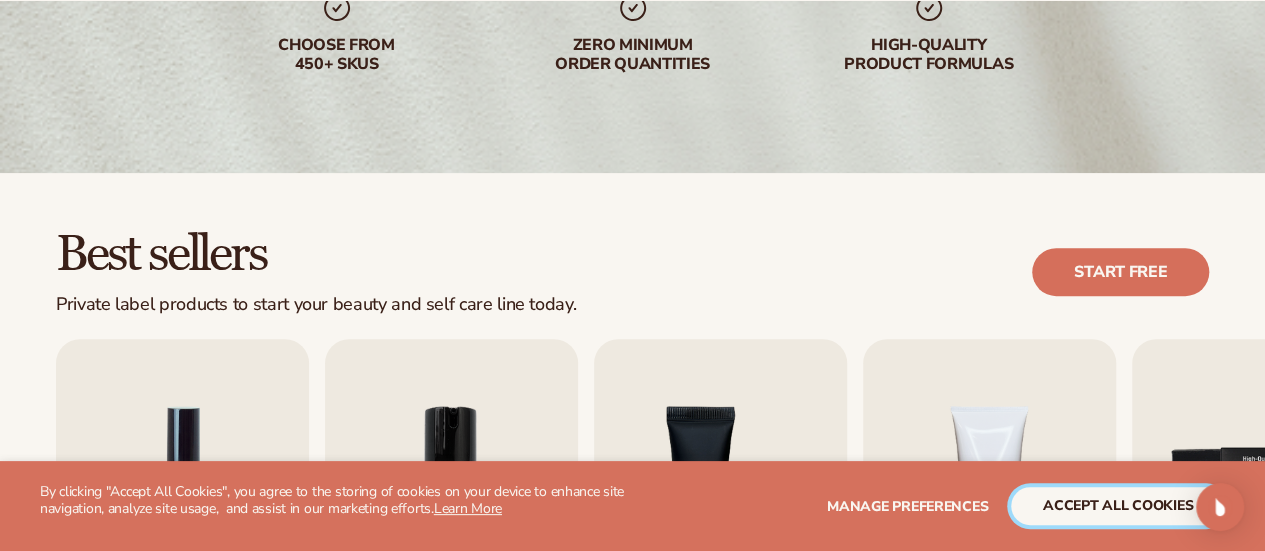 click on "accept all cookies" at bounding box center [1118, 506] 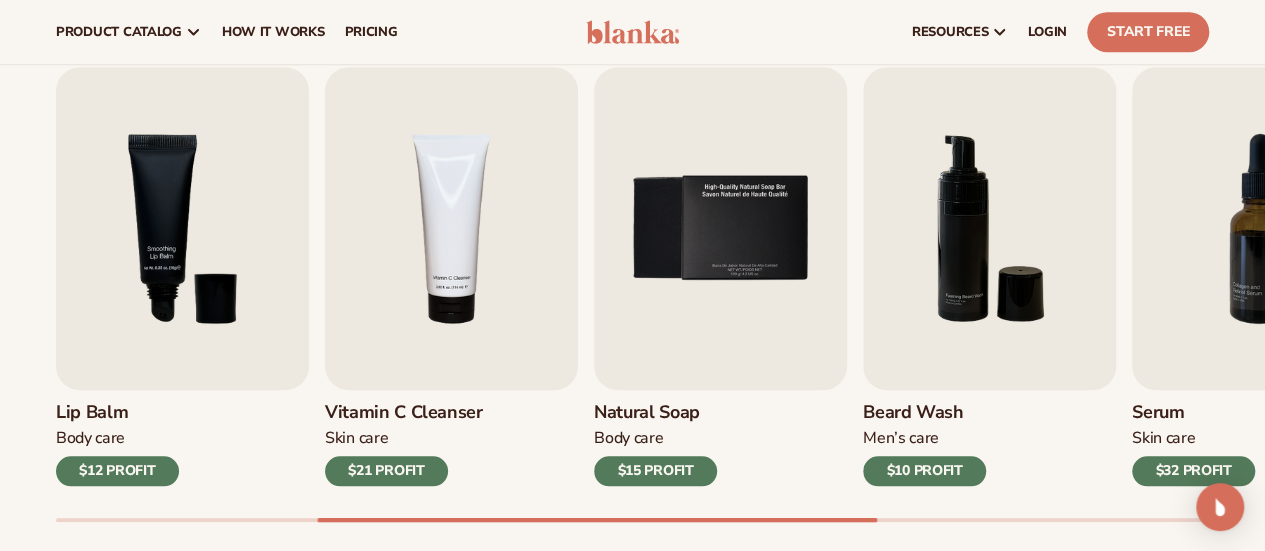 scroll, scrollTop: 580, scrollLeft: 0, axis: vertical 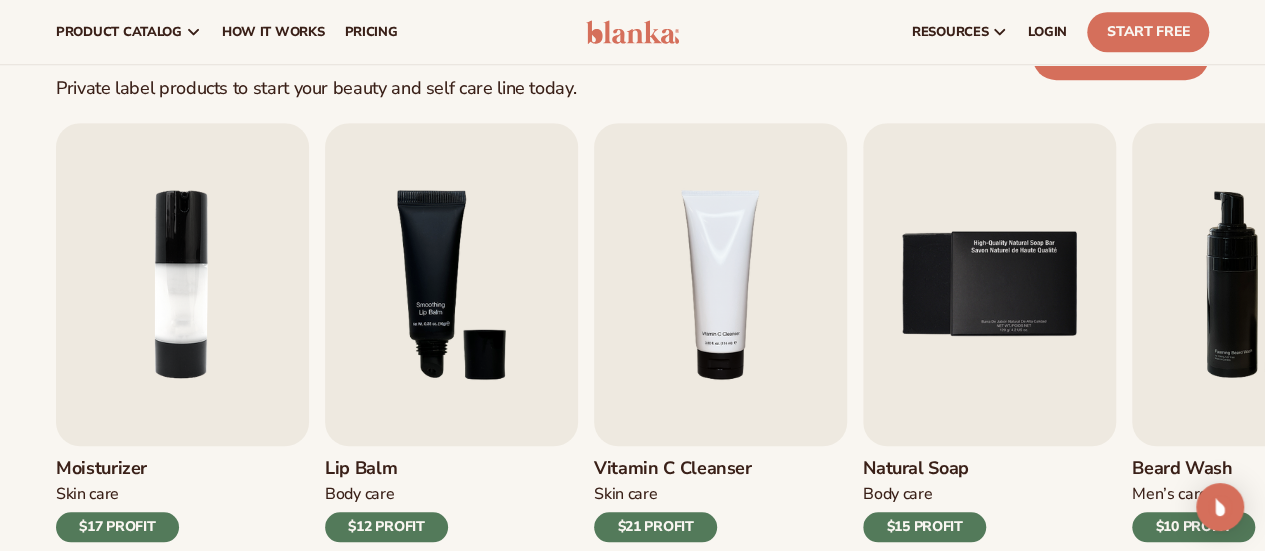 click on "$15 PROFIT" at bounding box center (924, 527) 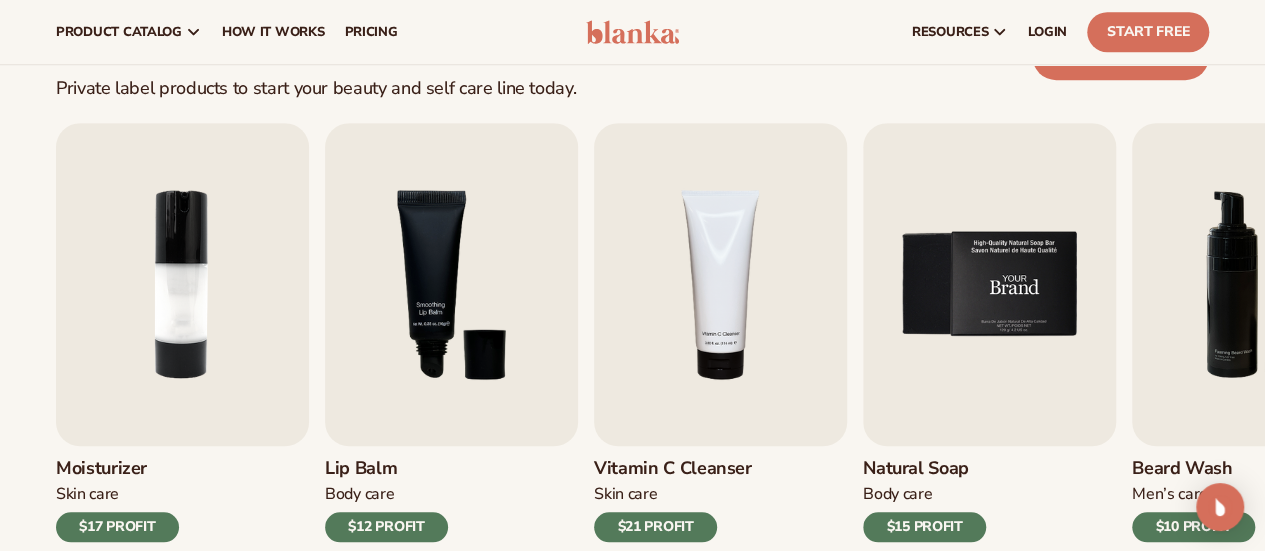 click at bounding box center (989, 284) 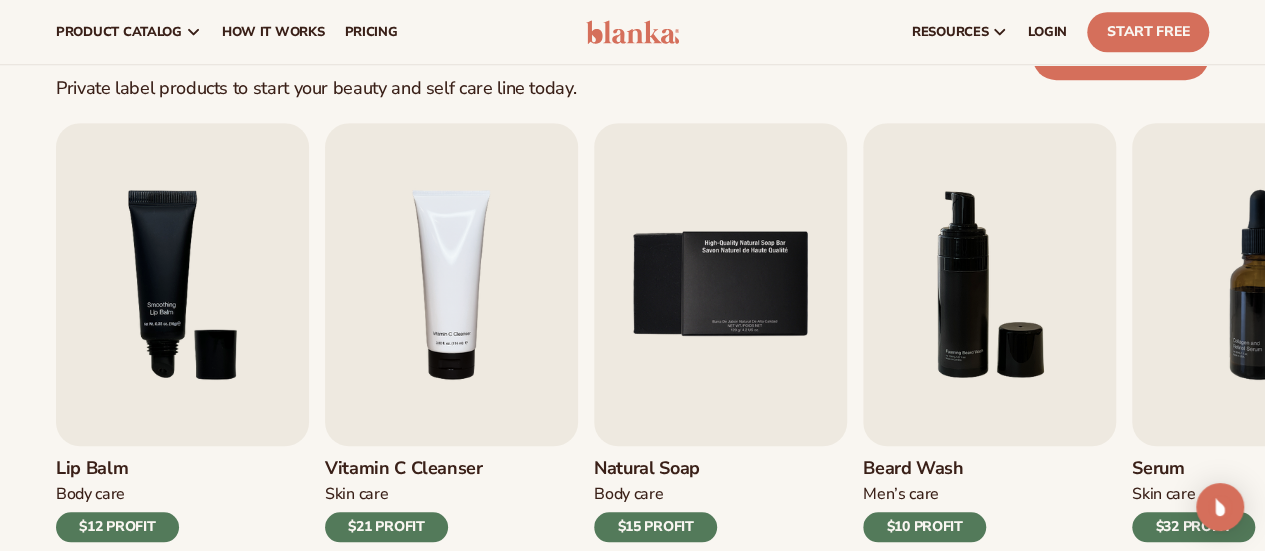 click on "$15 PROFIT" at bounding box center [655, 527] 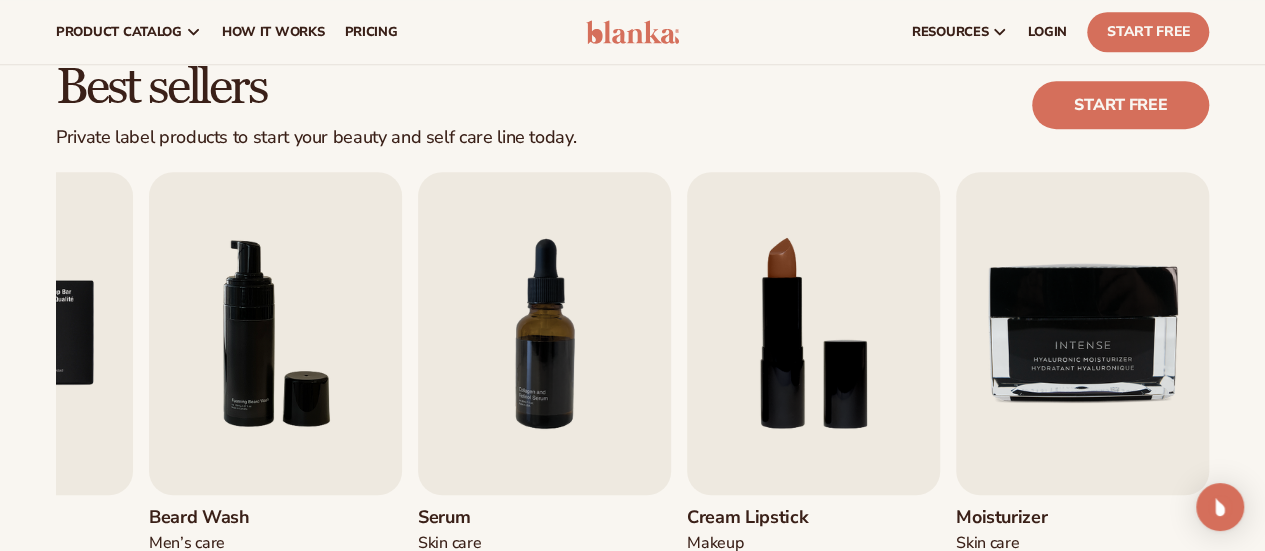 scroll, scrollTop: 0, scrollLeft: 0, axis: both 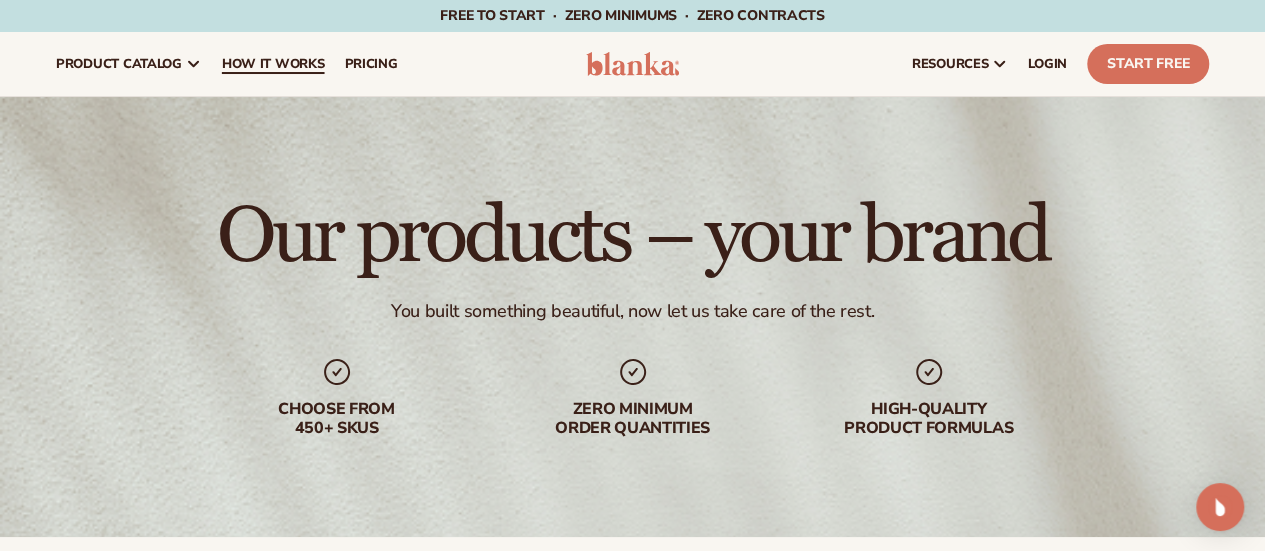 click on "How It Works" at bounding box center [273, 64] 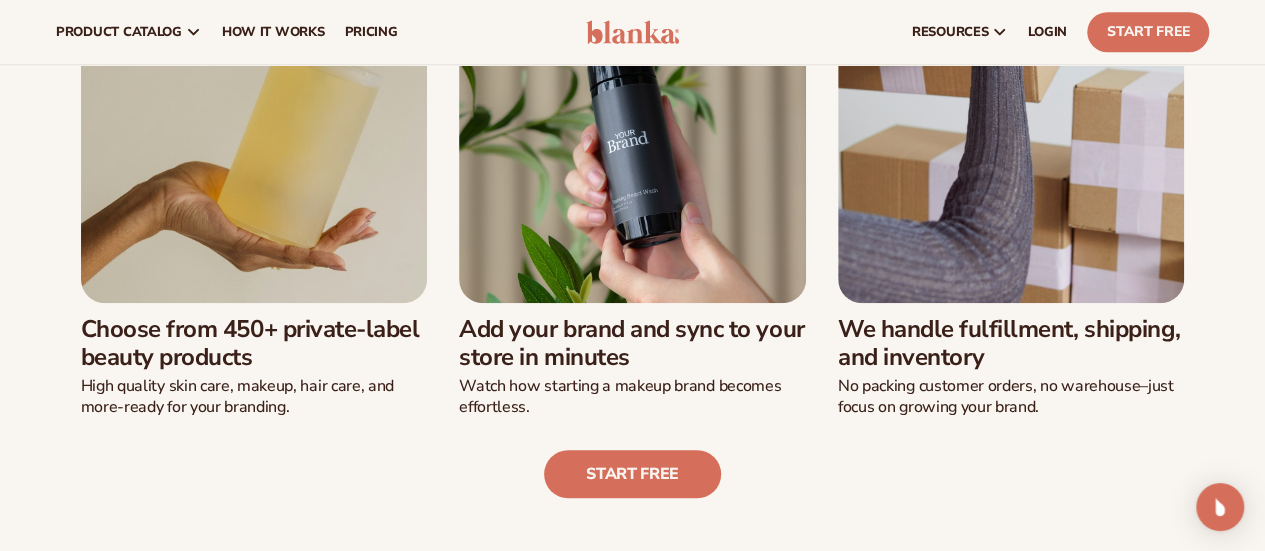 scroll, scrollTop: 578, scrollLeft: 0, axis: vertical 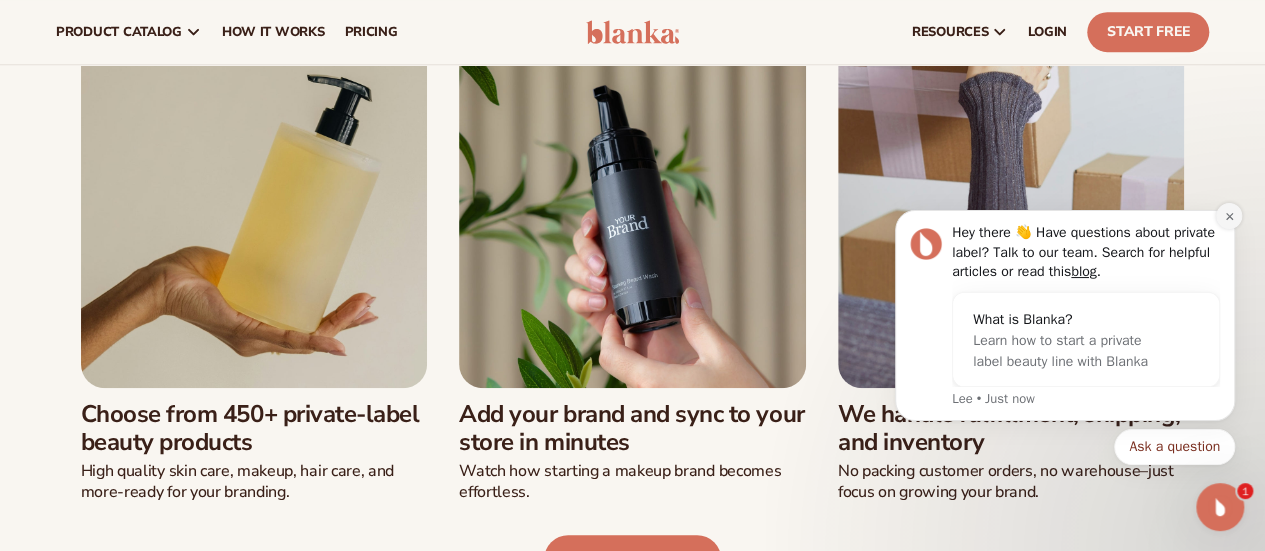 click at bounding box center (1229, 216) 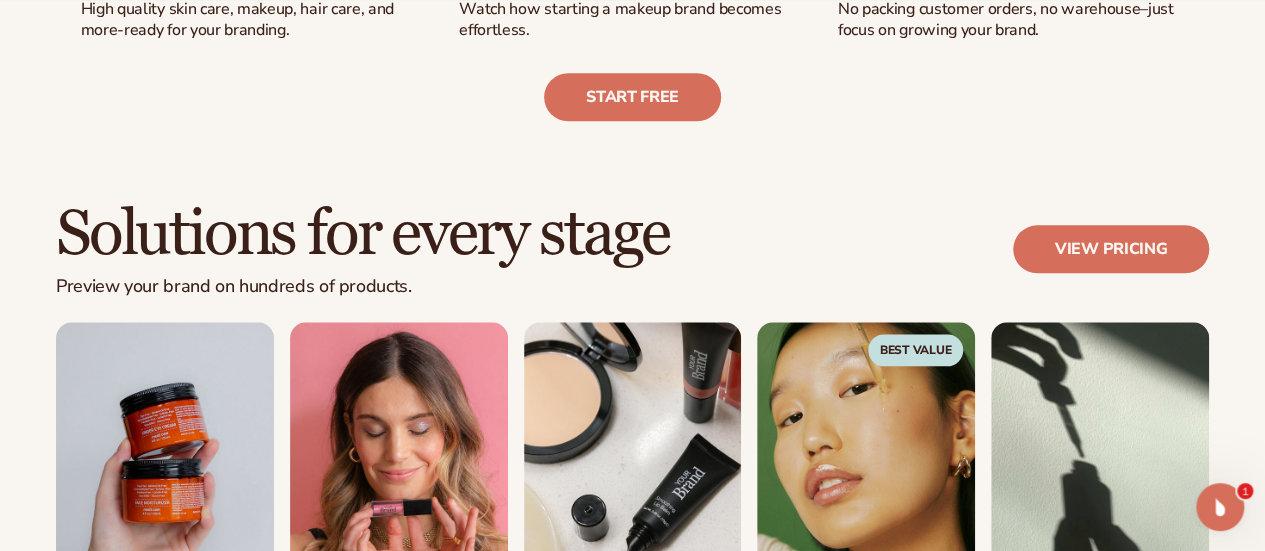 scroll, scrollTop: 961, scrollLeft: 0, axis: vertical 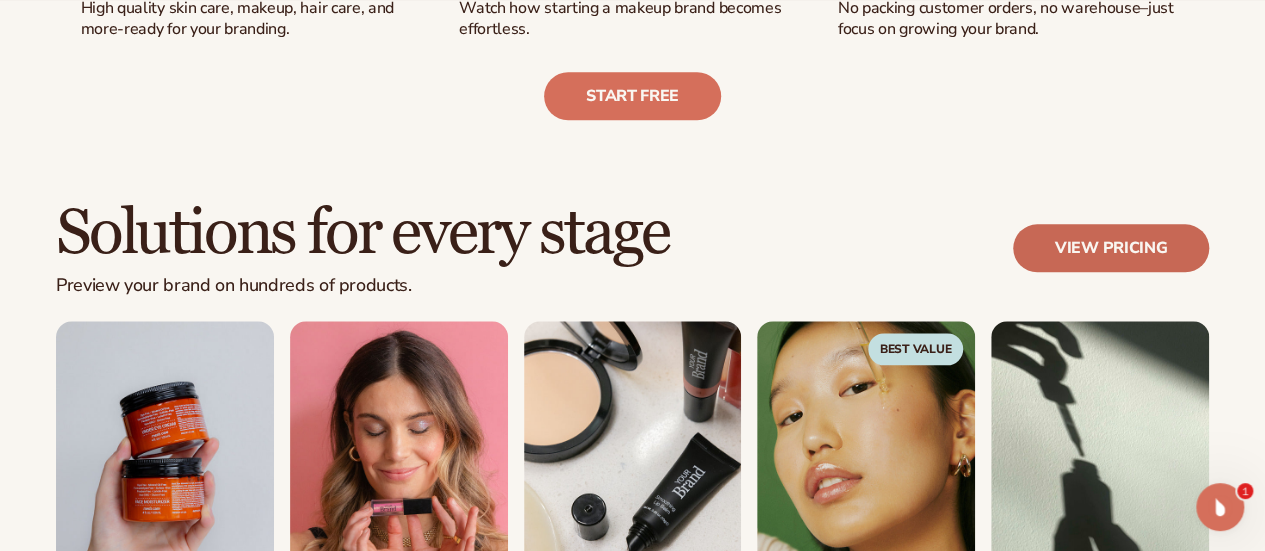 click on "View pricing" at bounding box center (1111, 248) 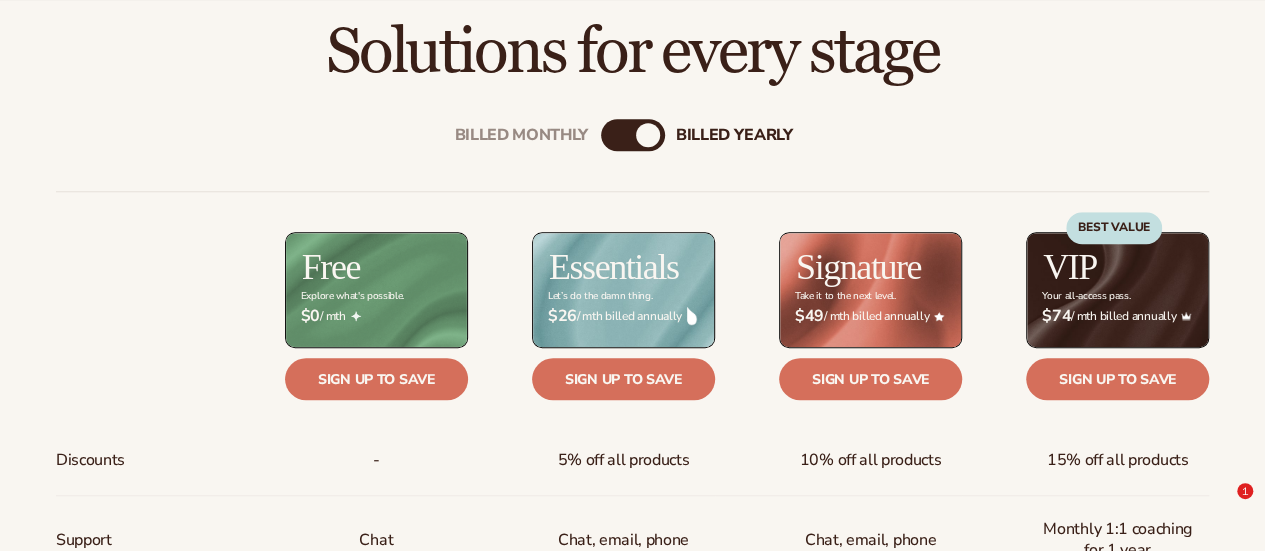 scroll, scrollTop: 915, scrollLeft: 0, axis: vertical 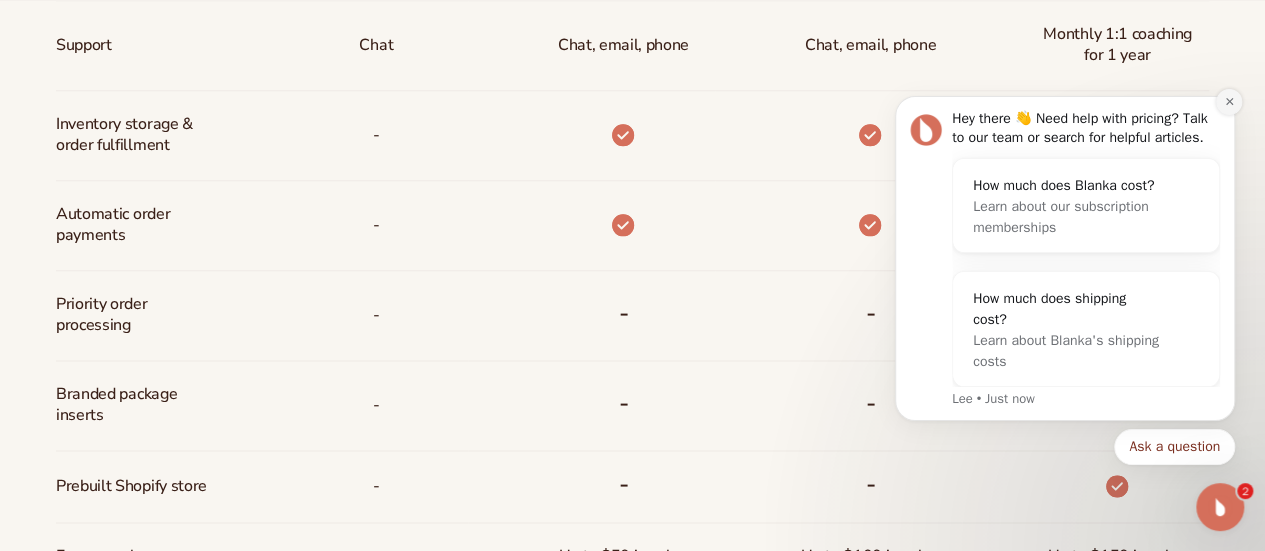 click 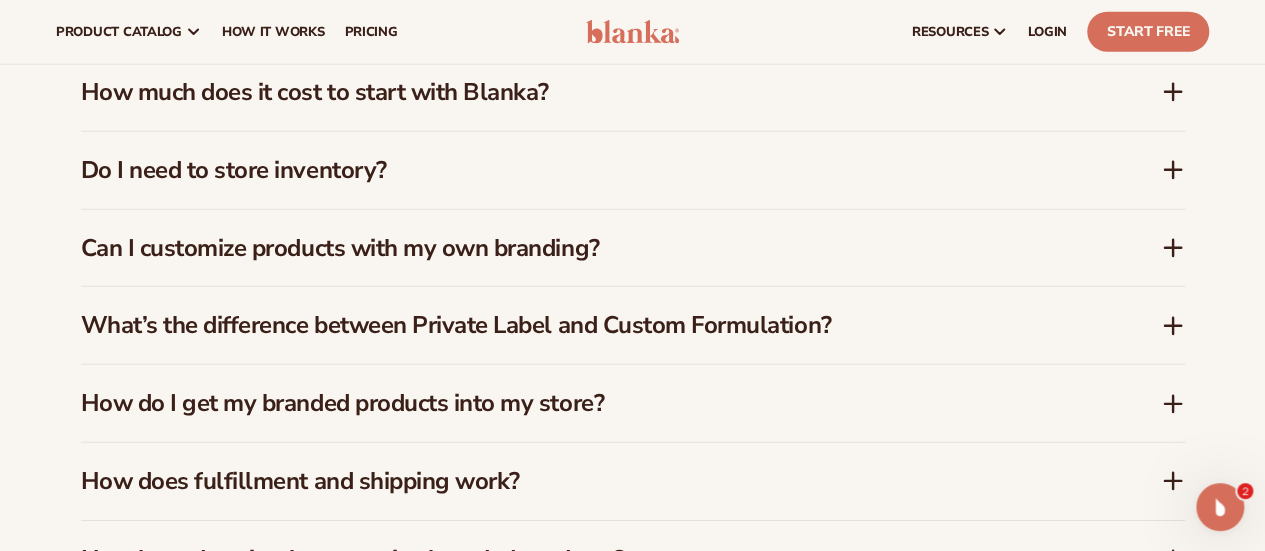 scroll, scrollTop: 2850, scrollLeft: 0, axis: vertical 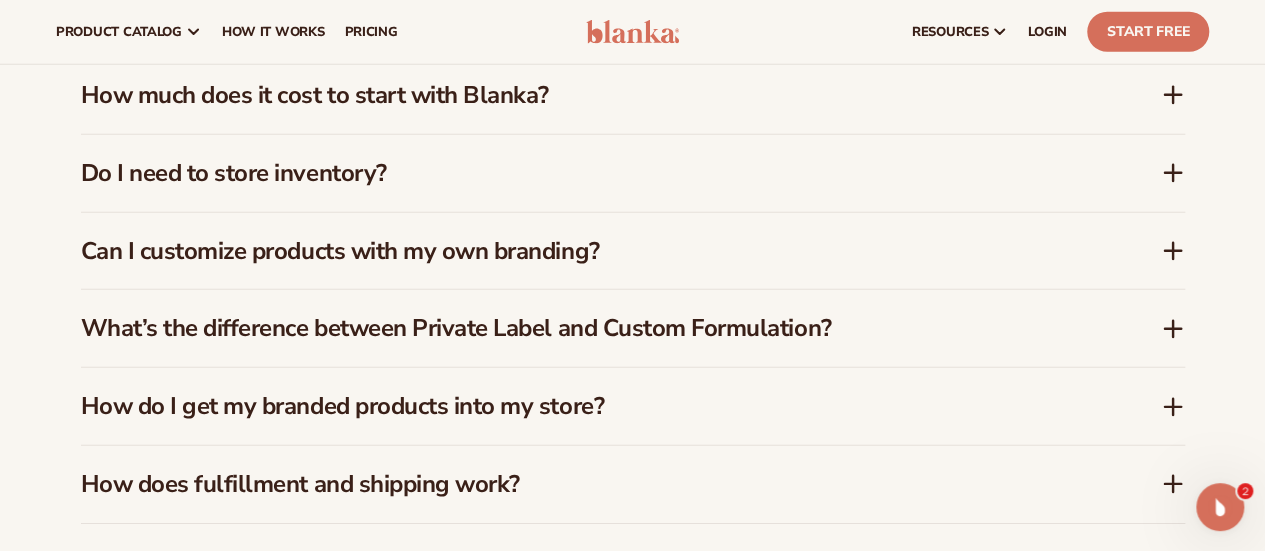 click on "How much does it cost to start with Blanka?" at bounding box center (633, 95) 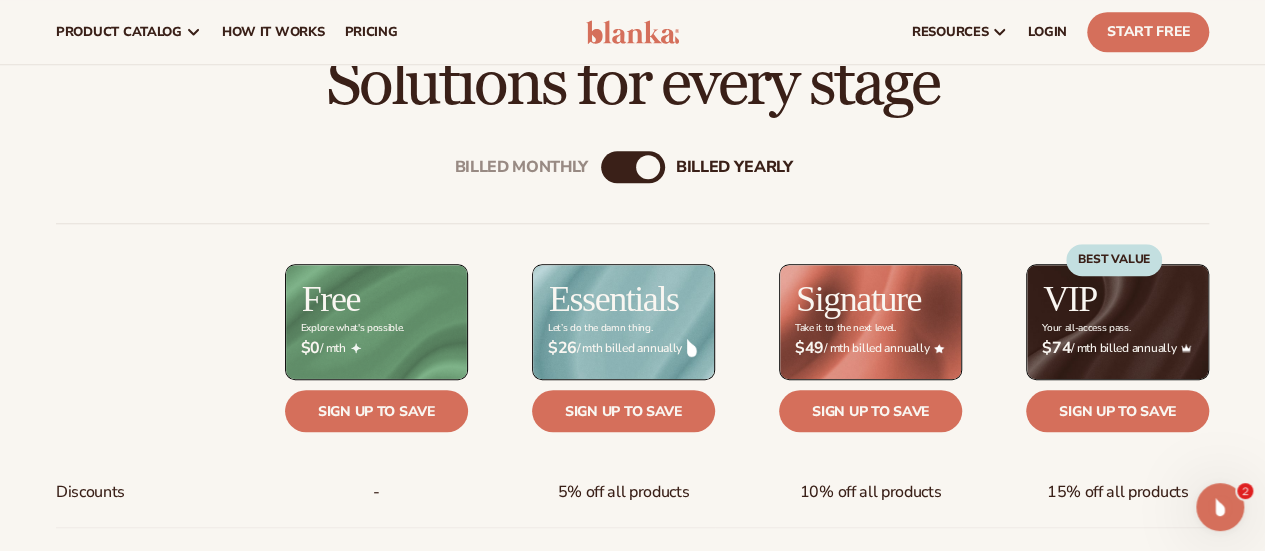 scroll, scrollTop: 0, scrollLeft: 0, axis: both 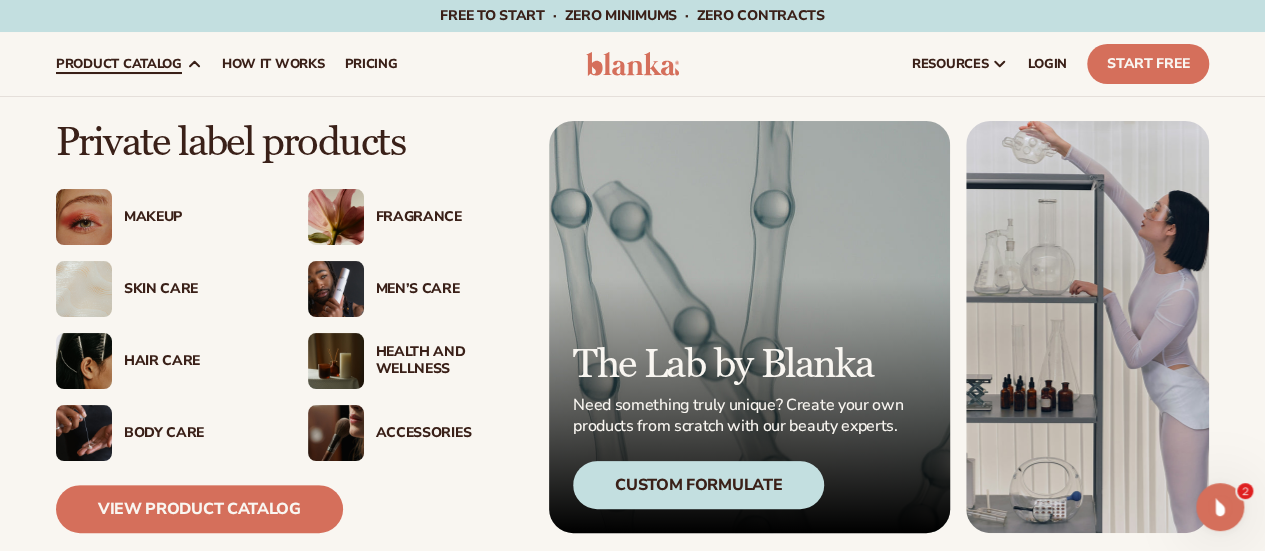 click on "product catalog" at bounding box center (119, 64) 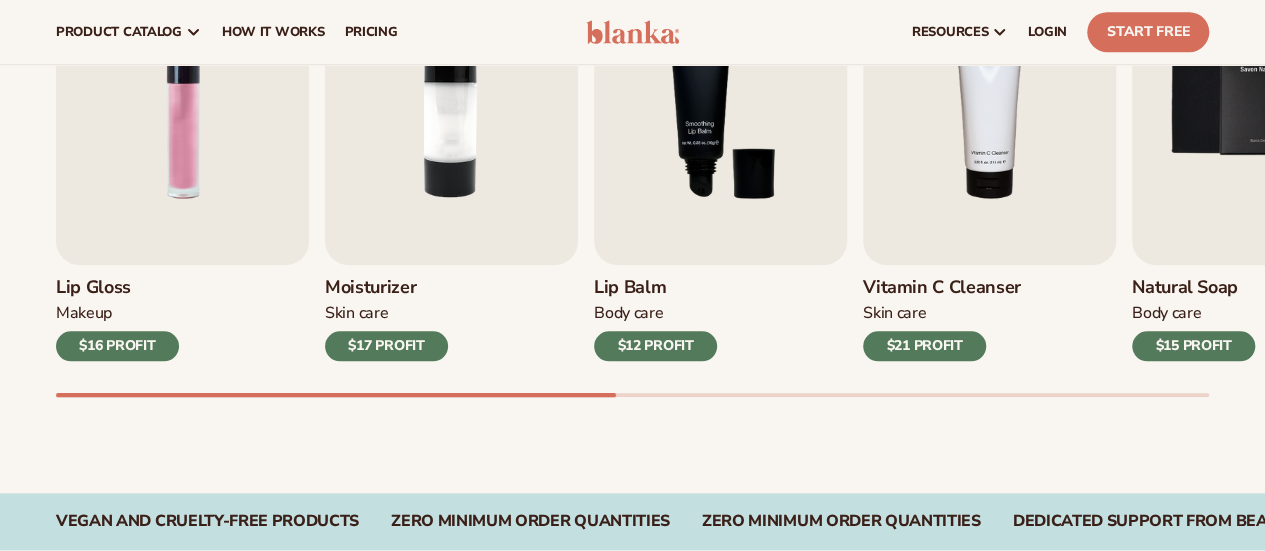 scroll, scrollTop: 716, scrollLeft: 0, axis: vertical 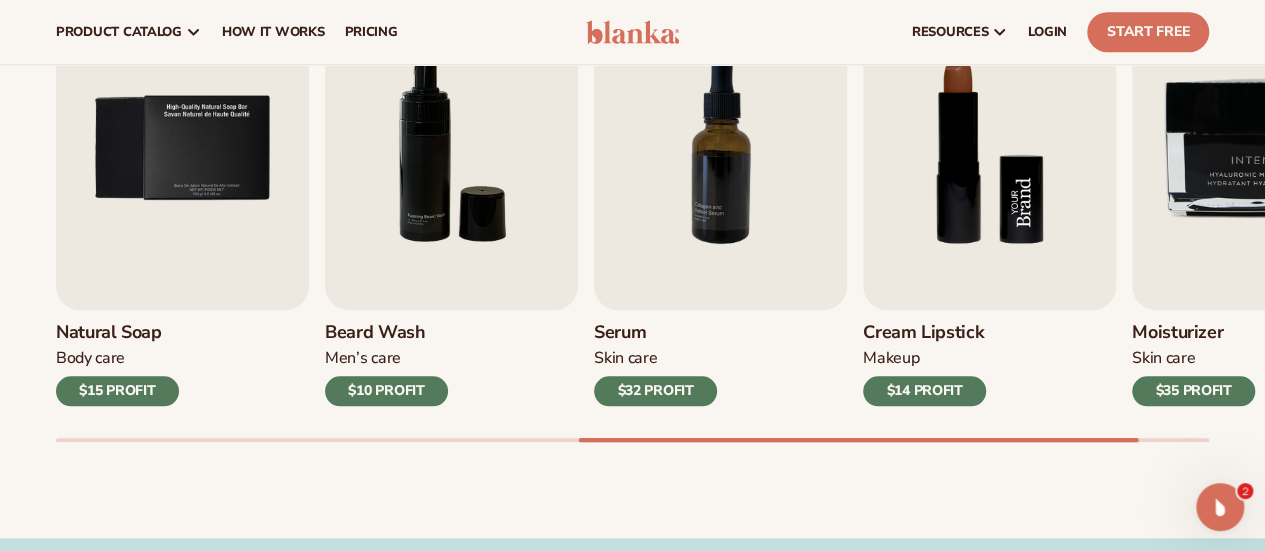 click at bounding box center (989, 148) 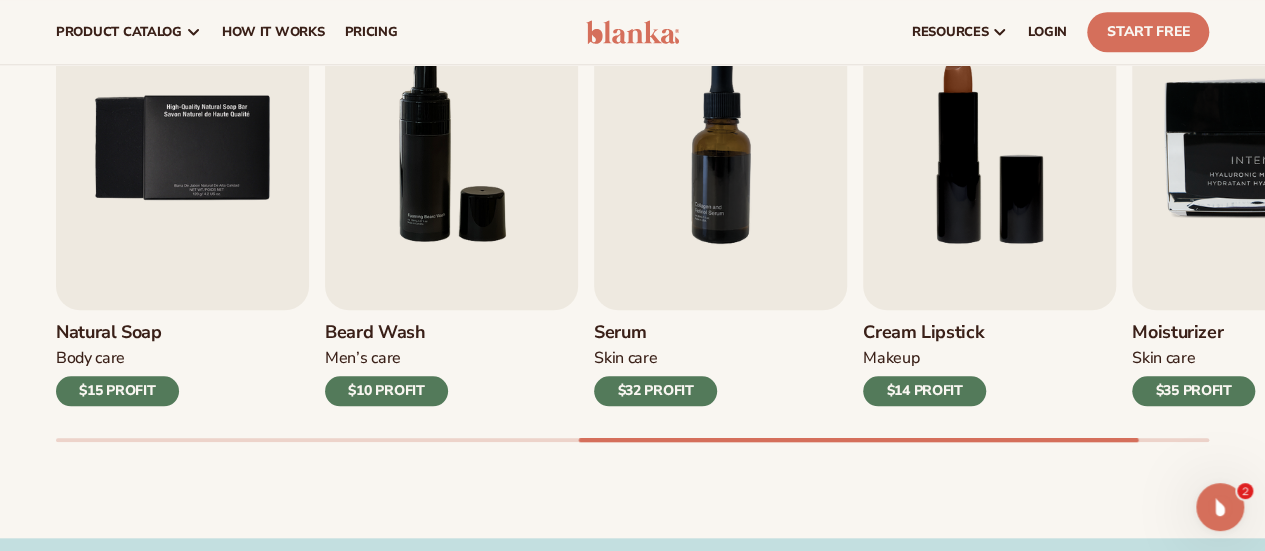 click on "$14 PROFIT" at bounding box center (924, 391) 